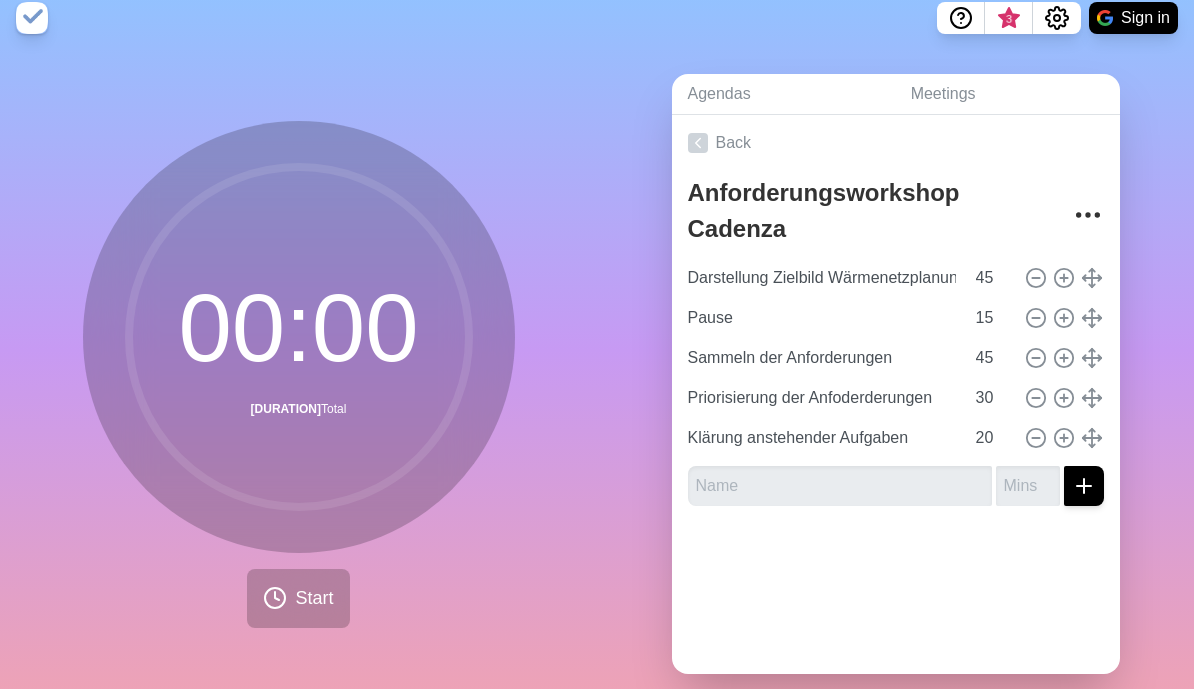 scroll, scrollTop: 0, scrollLeft: 0, axis: both 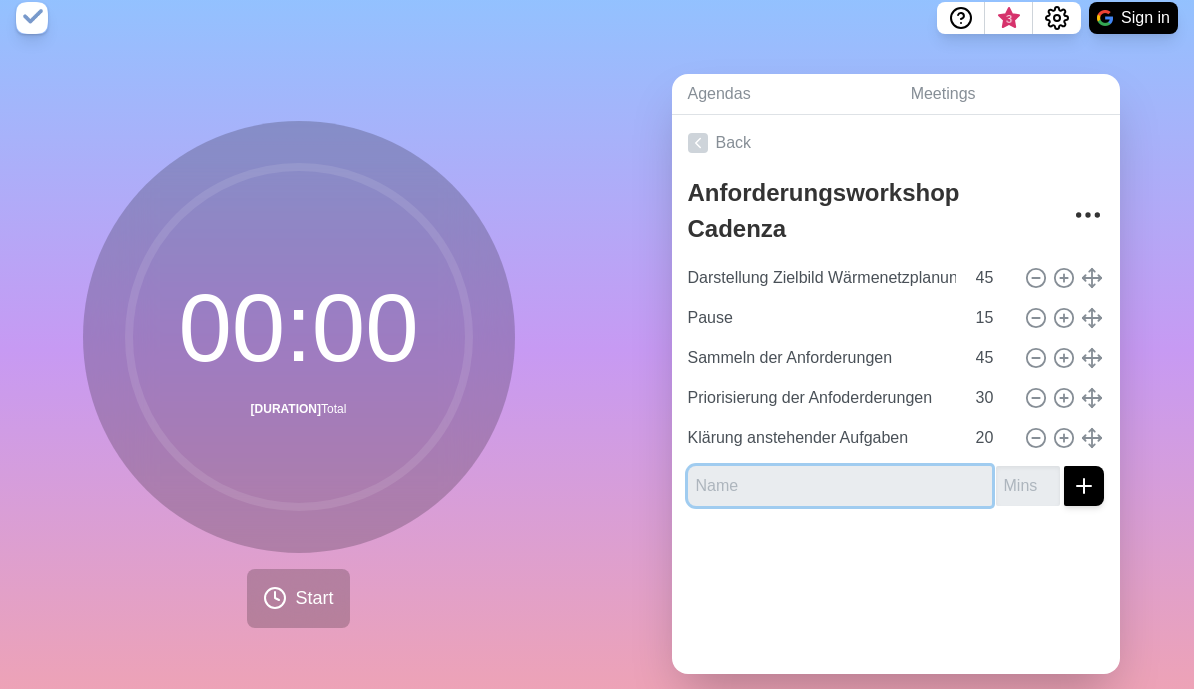 click at bounding box center (840, 486) 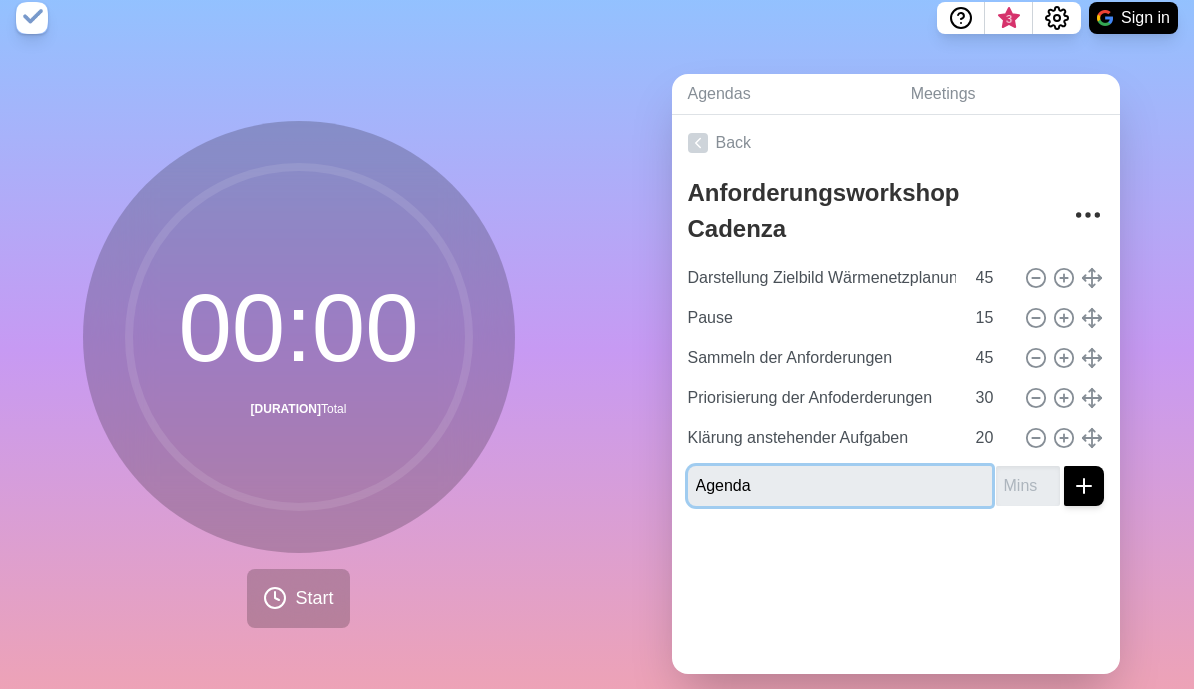 type on "Agenda" 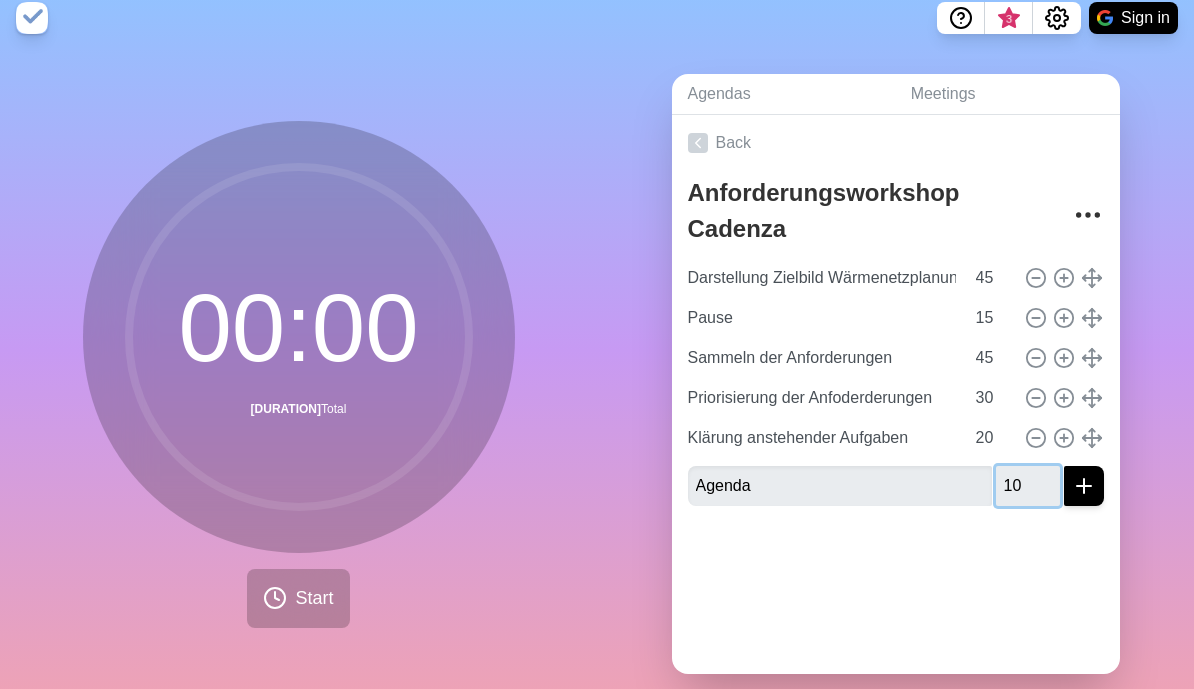 type on "10" 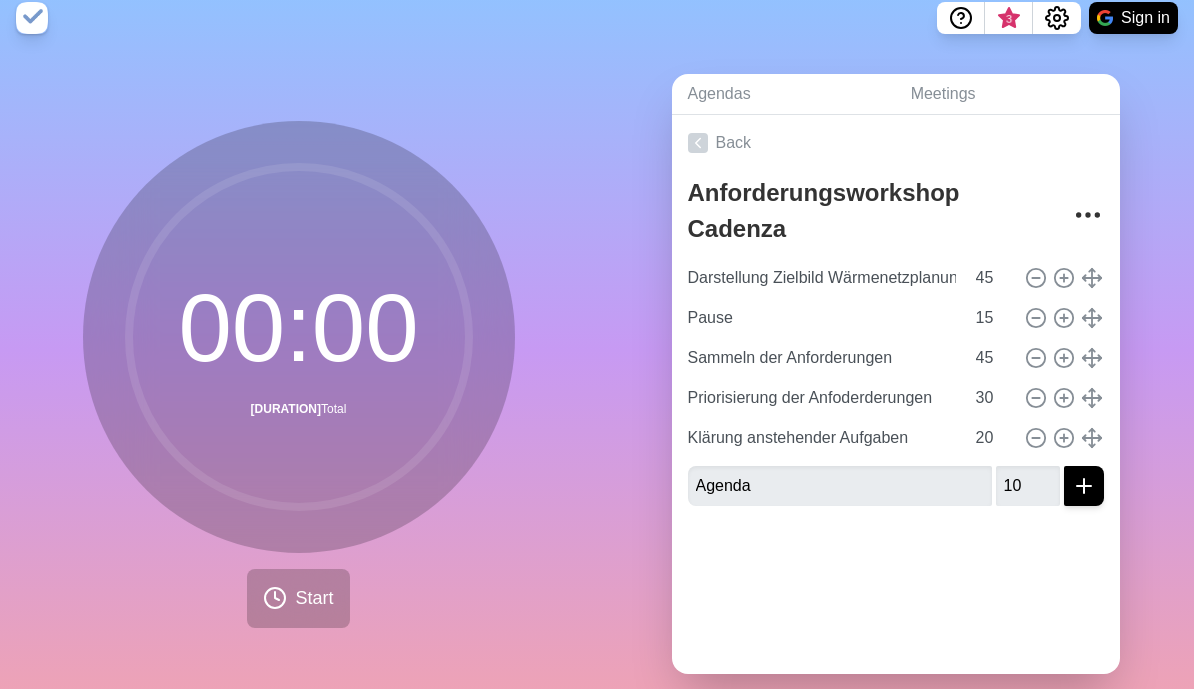 click 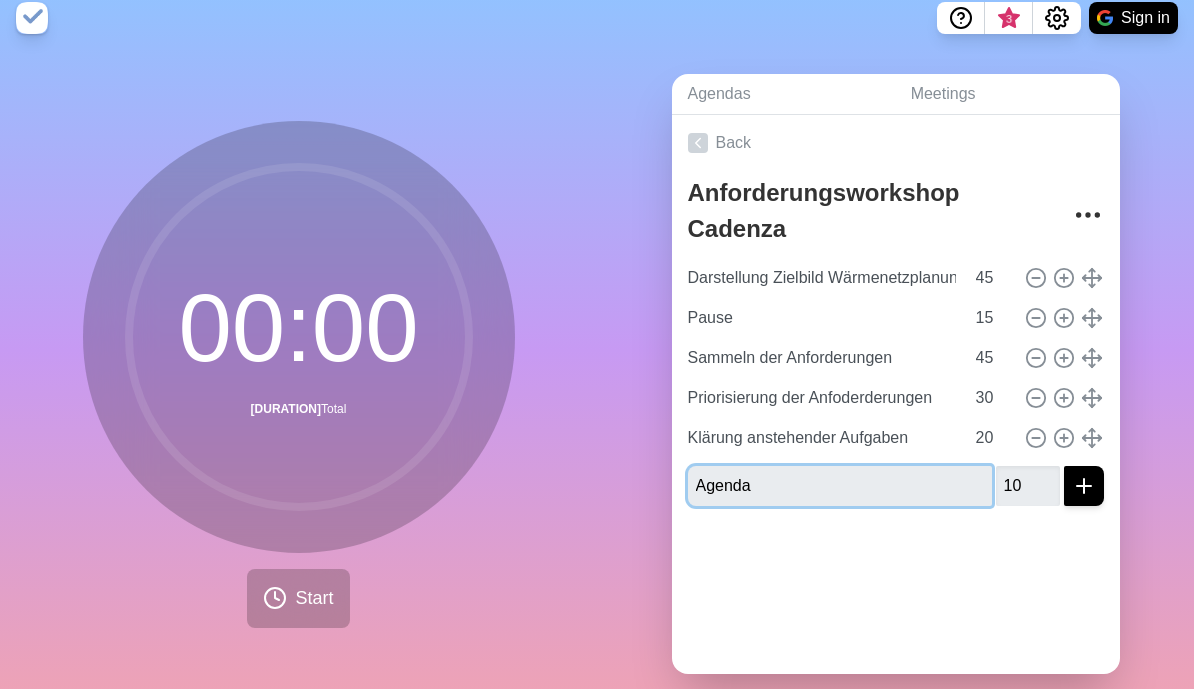 type 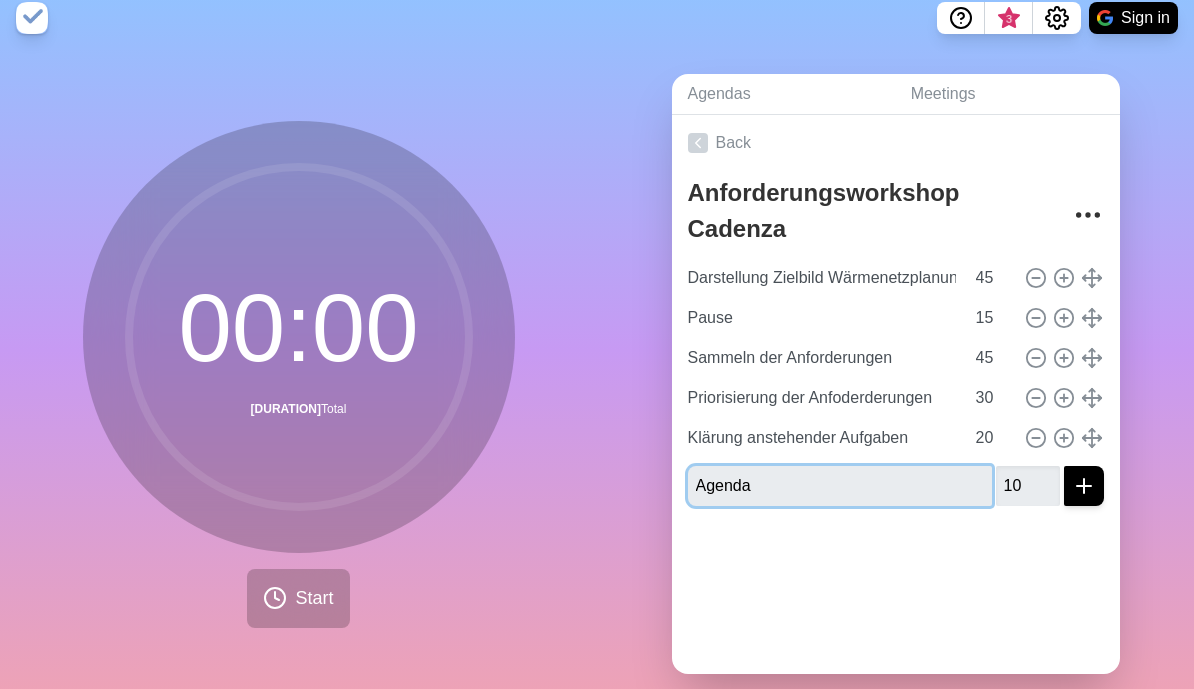 type 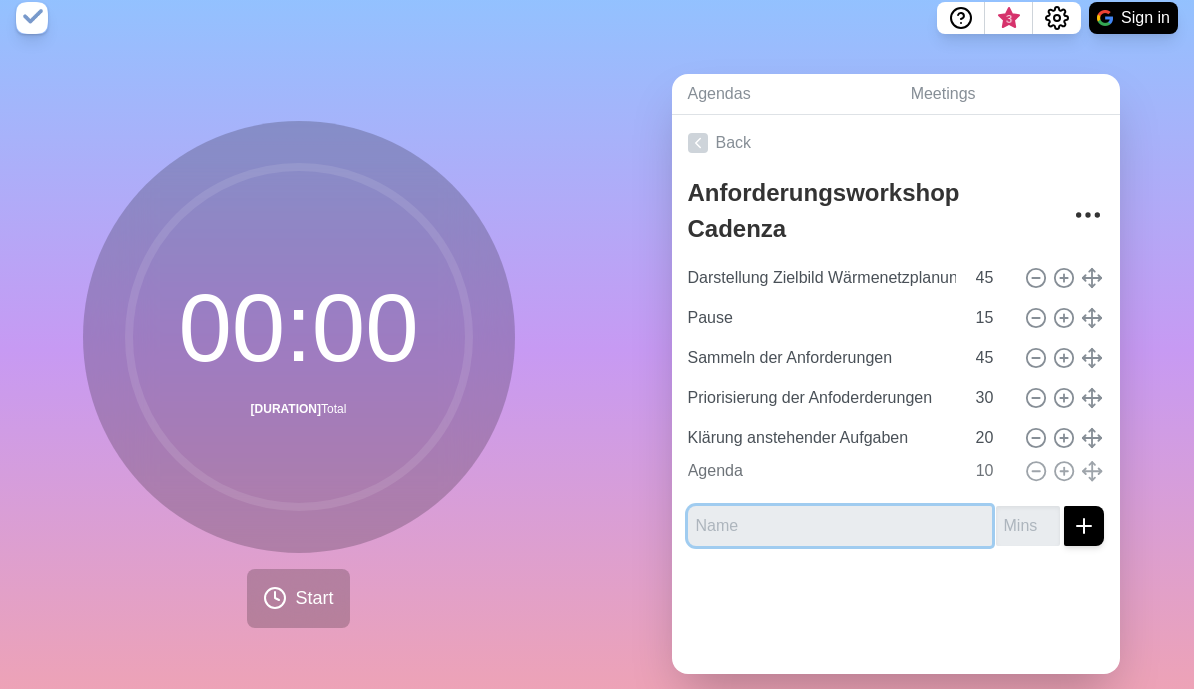type 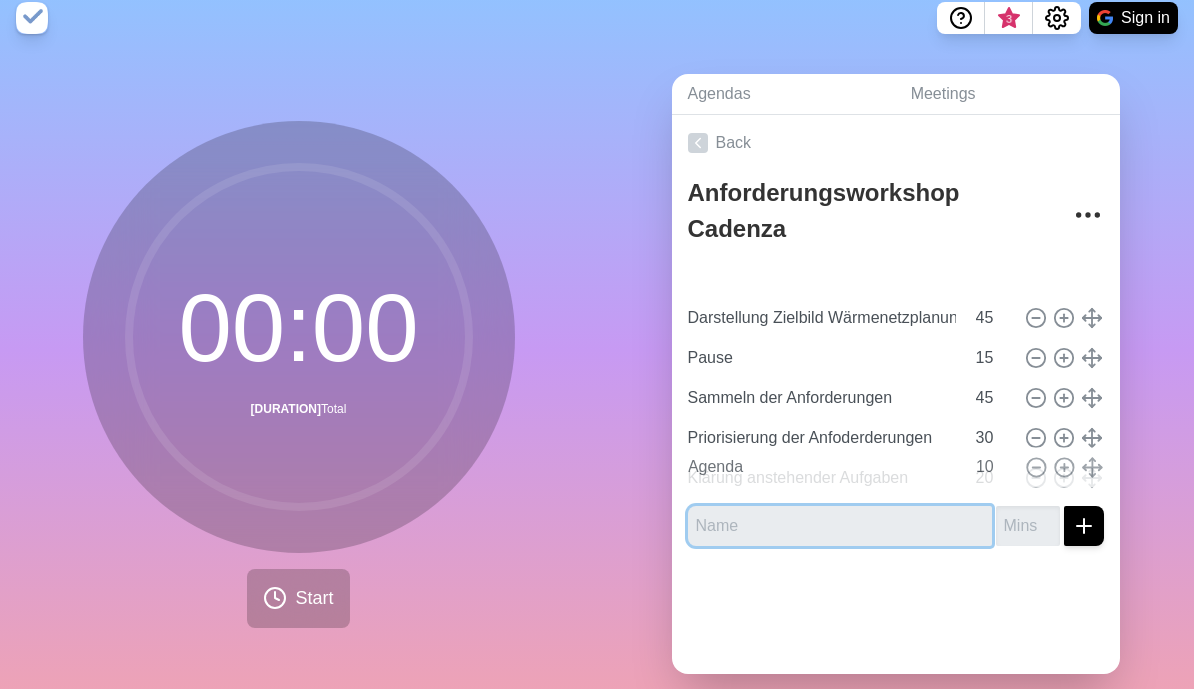 type on "Agenda" 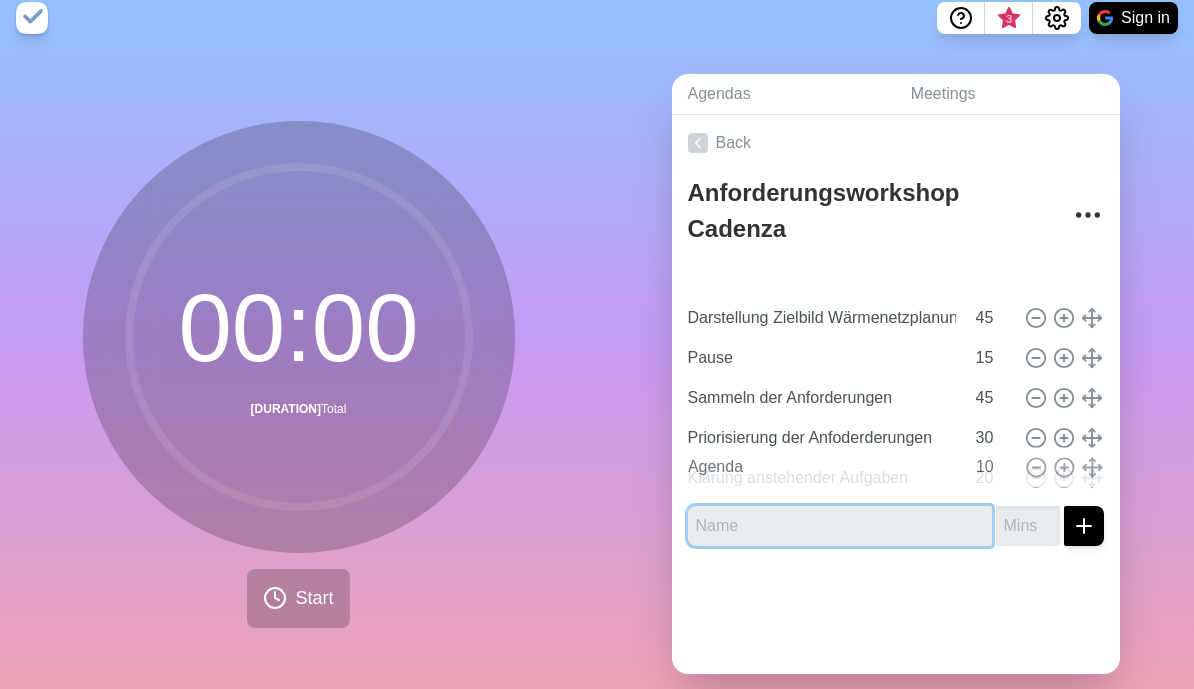 type on "10" 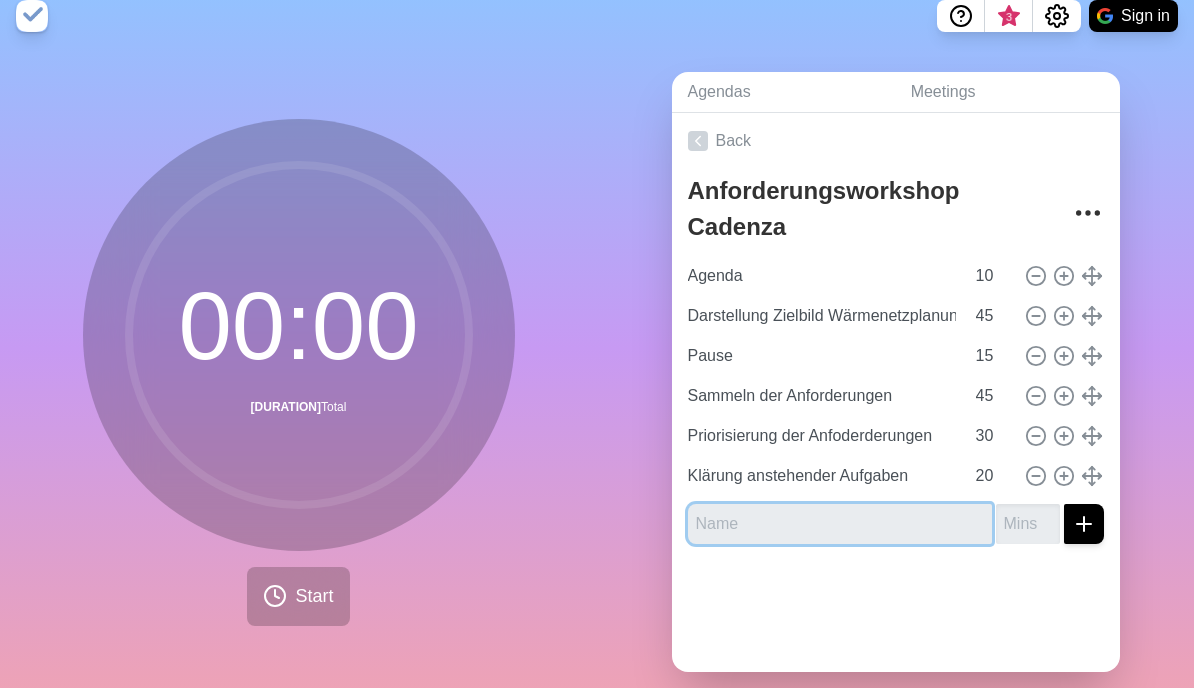 click at bounding box center [840, 526] 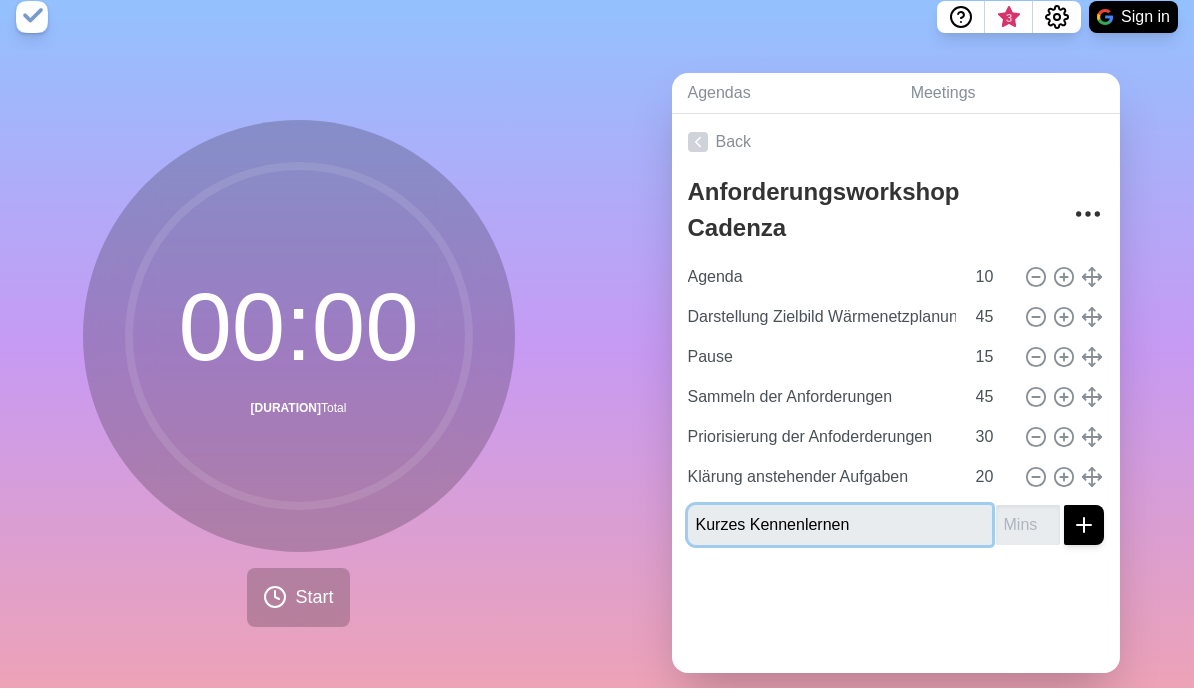 type on "Kurzes Kennenlernen" 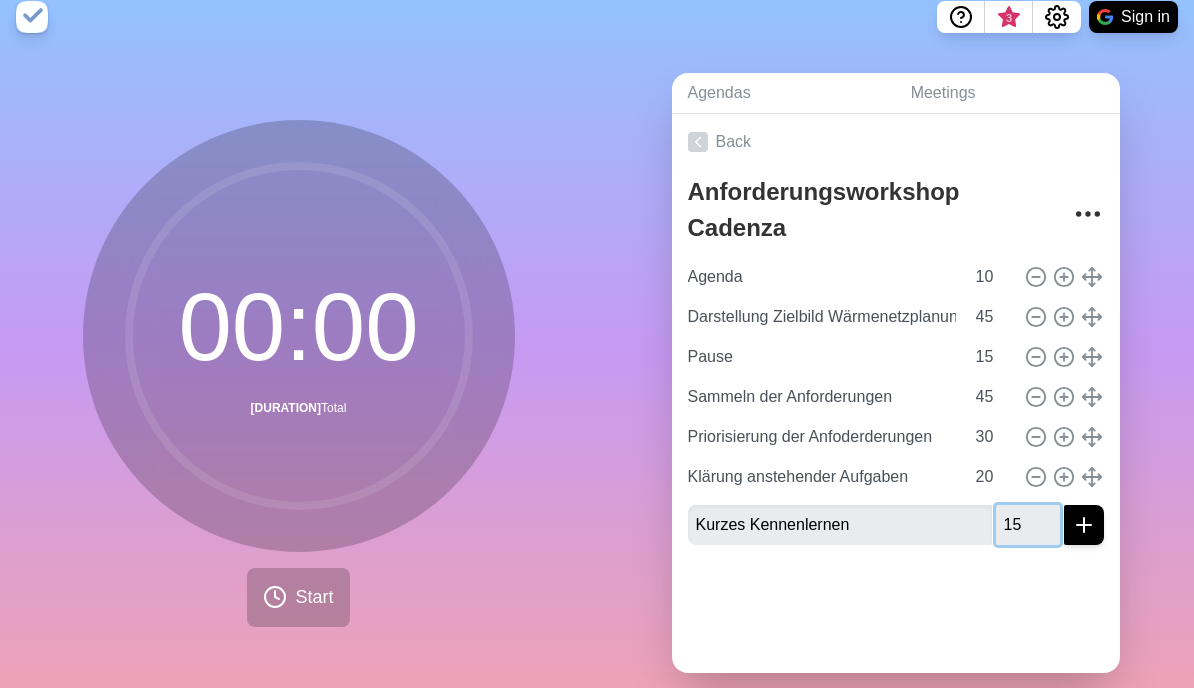 type on "15" 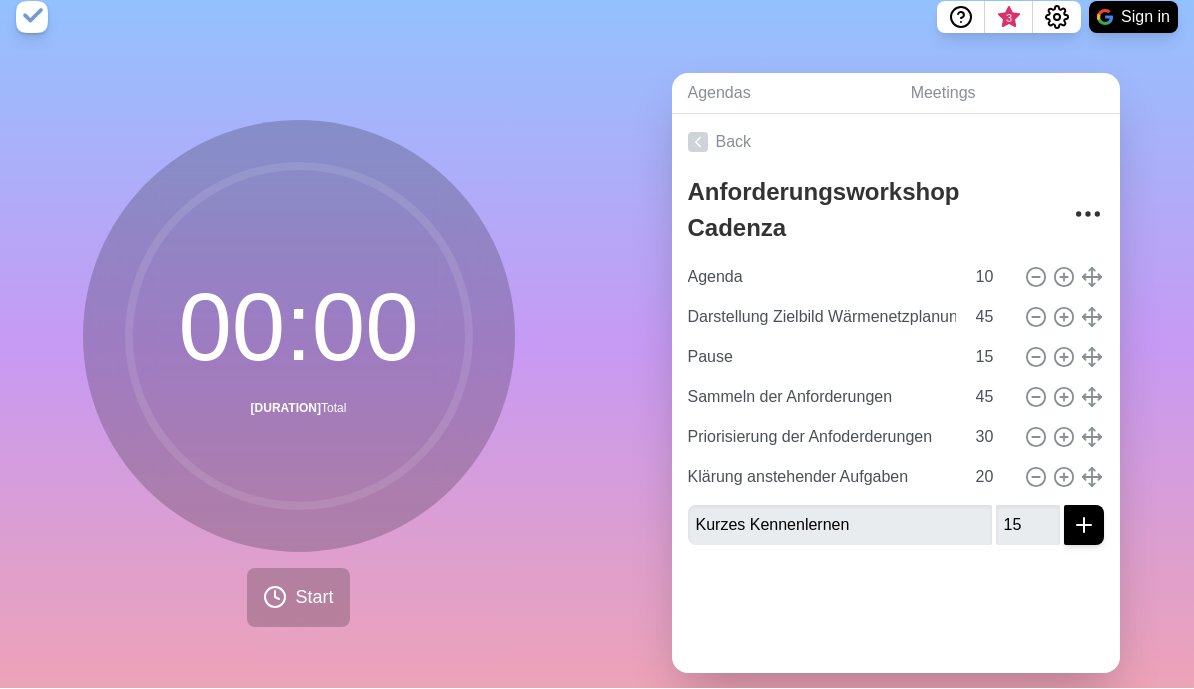 scroll, scrollTop: 15, scrollLeft: 0, axis: vertical 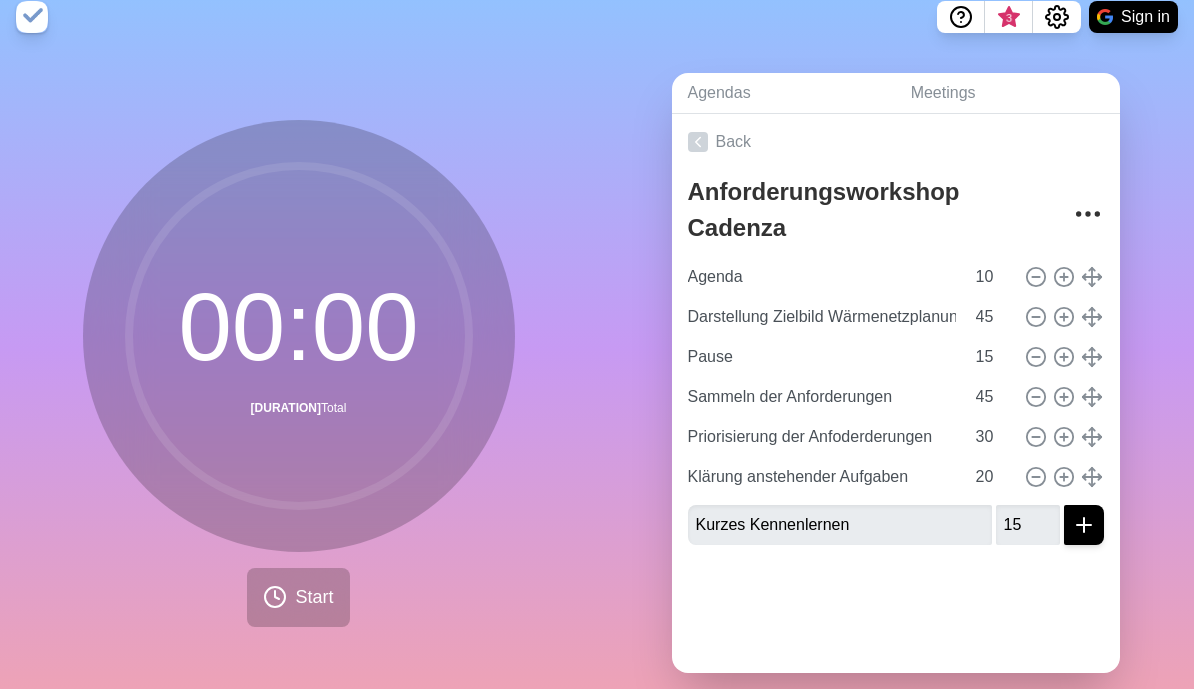 click at bounding box center [1084, 525] 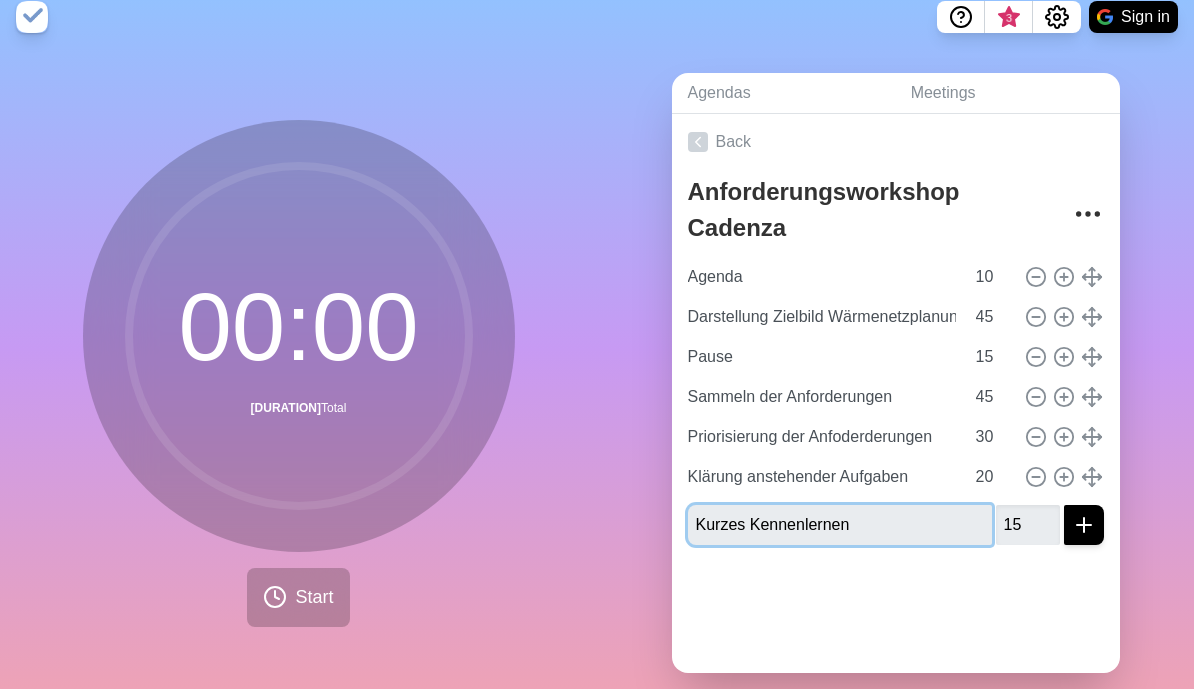 type 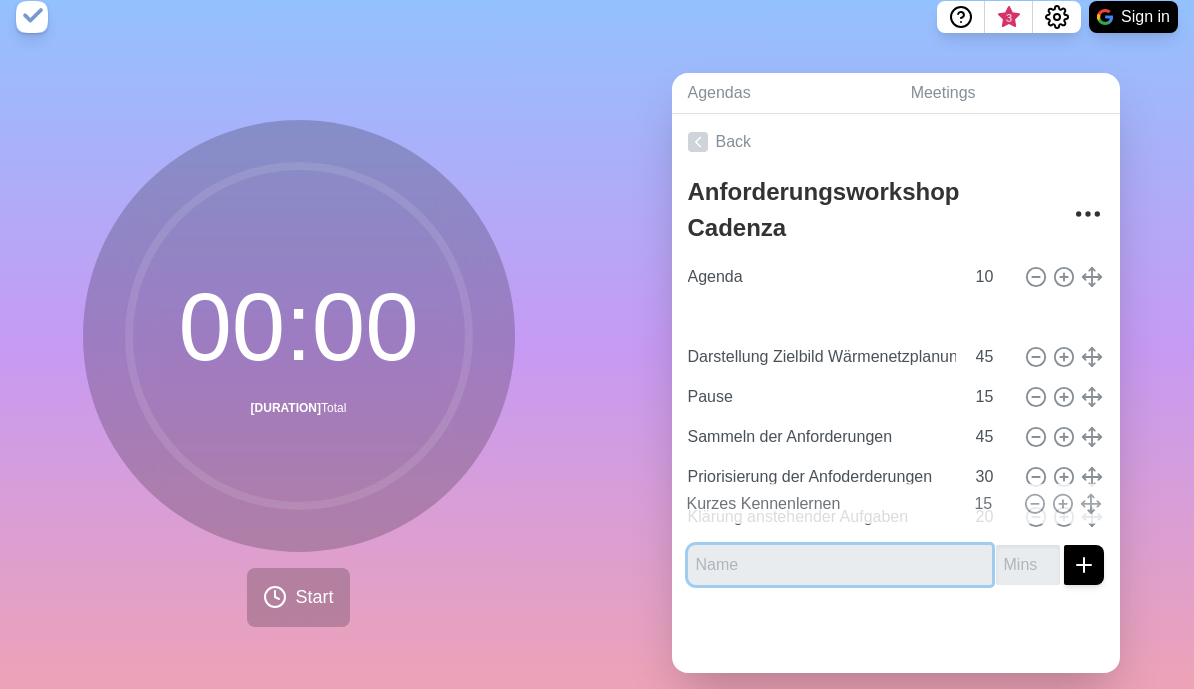 type on "Kurzes Kennenlernen" 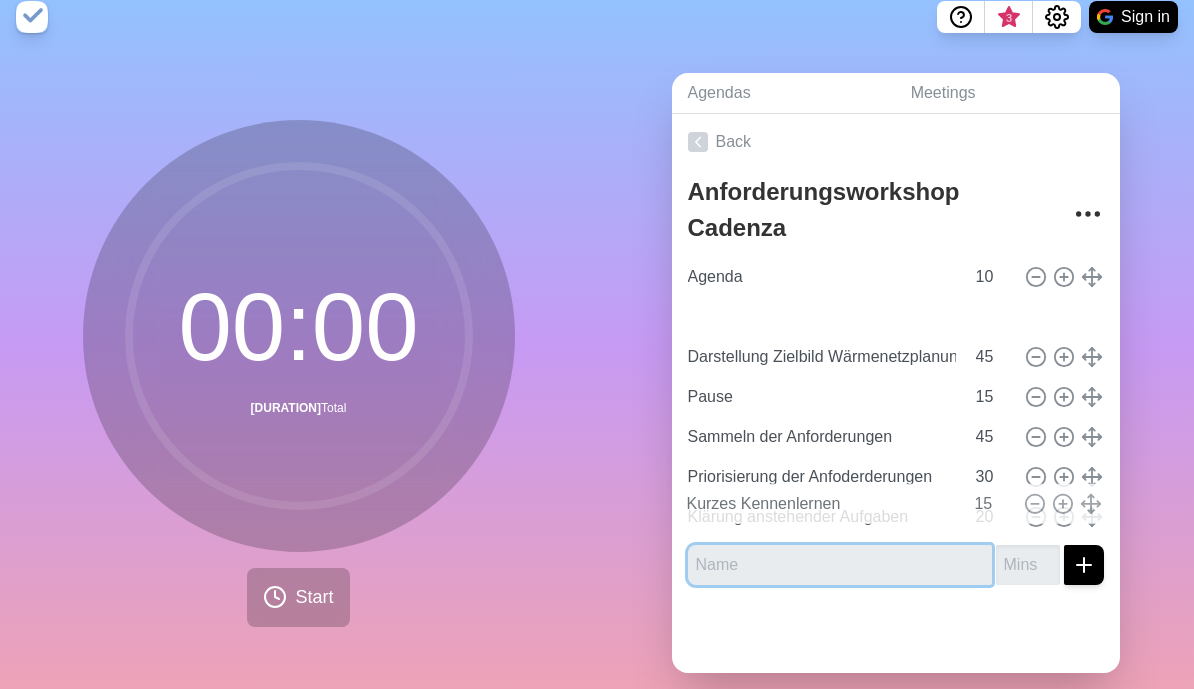 type on "15" 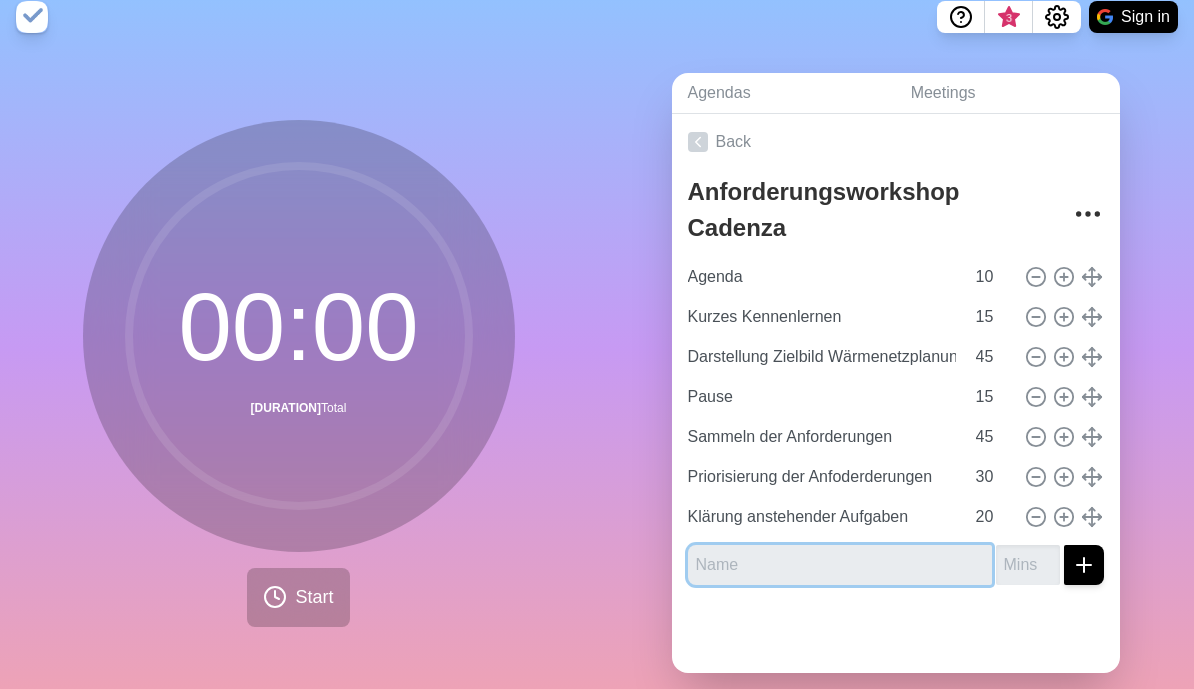 click at bounding box center (840, 565) 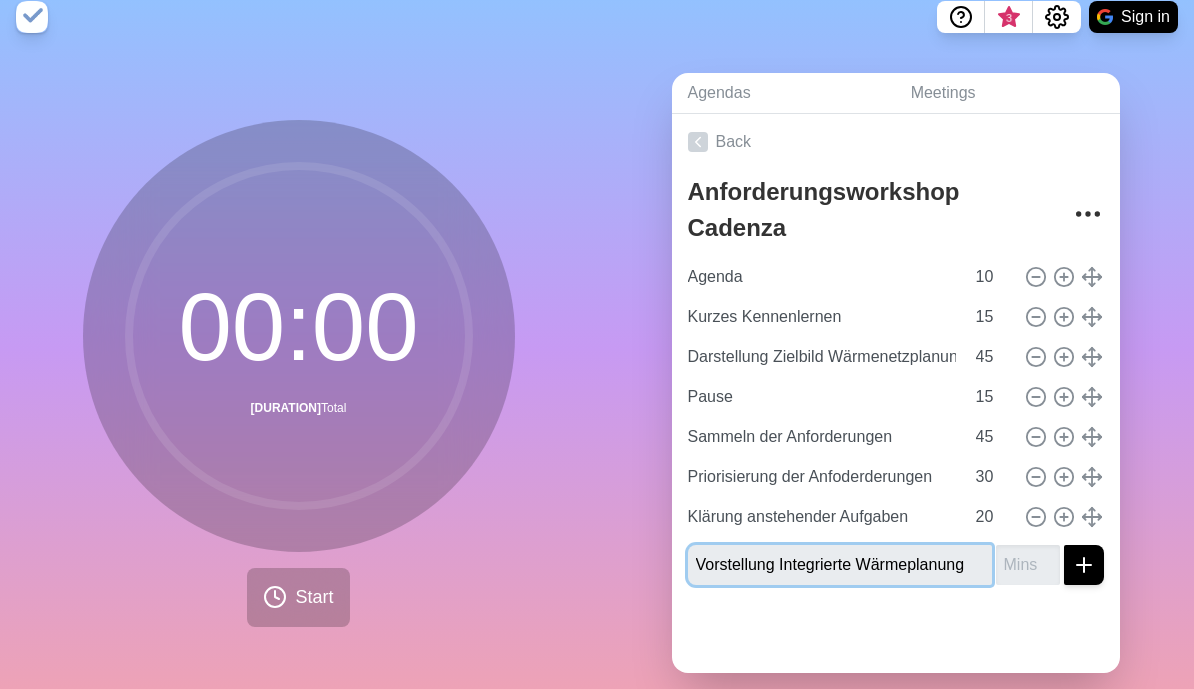 type on "Vorstellung Integrierte Wärmeplanung" 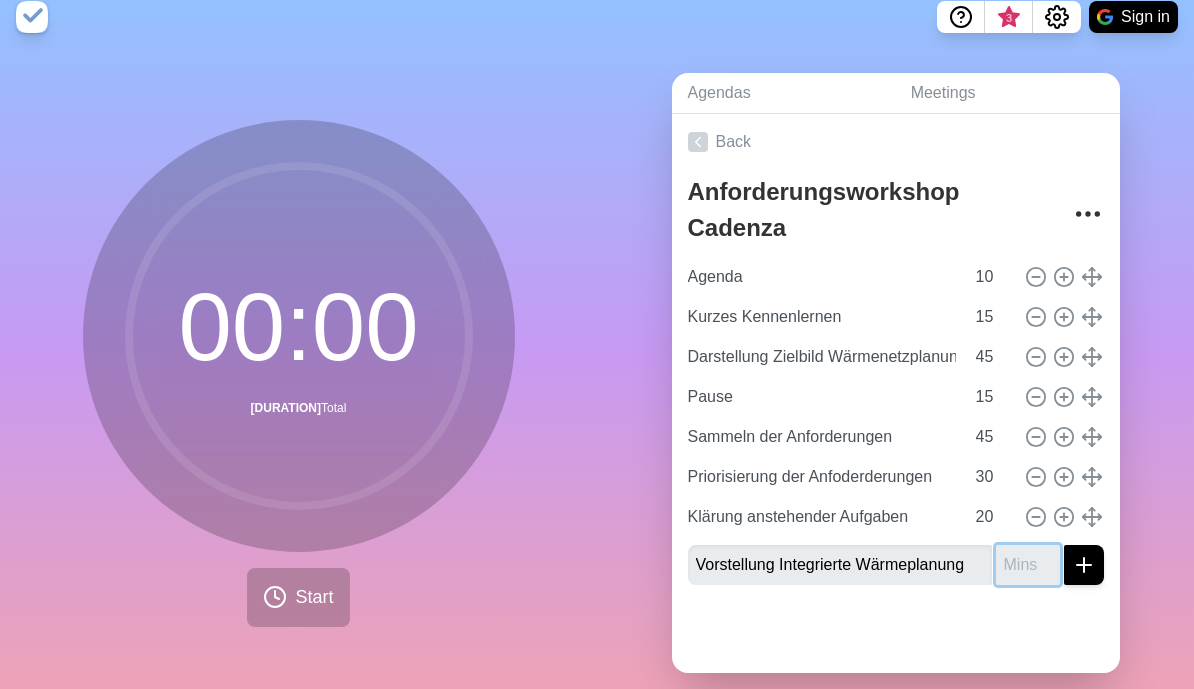 click at bounding box center [1028, 565] 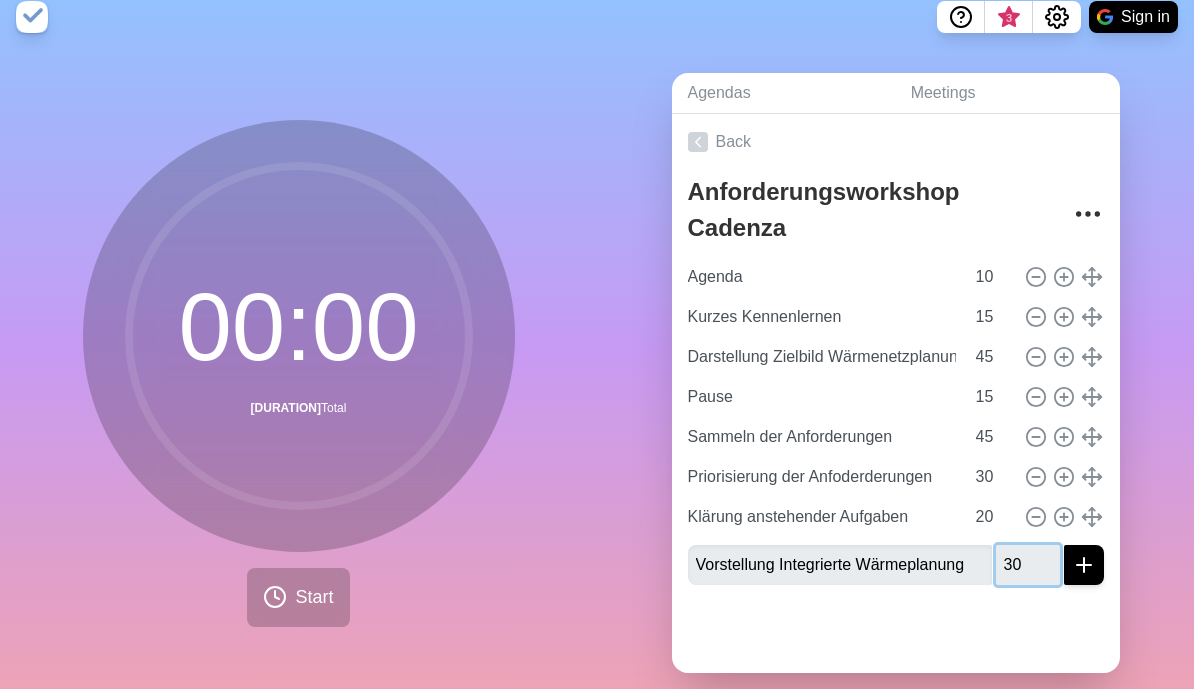 type on "30" 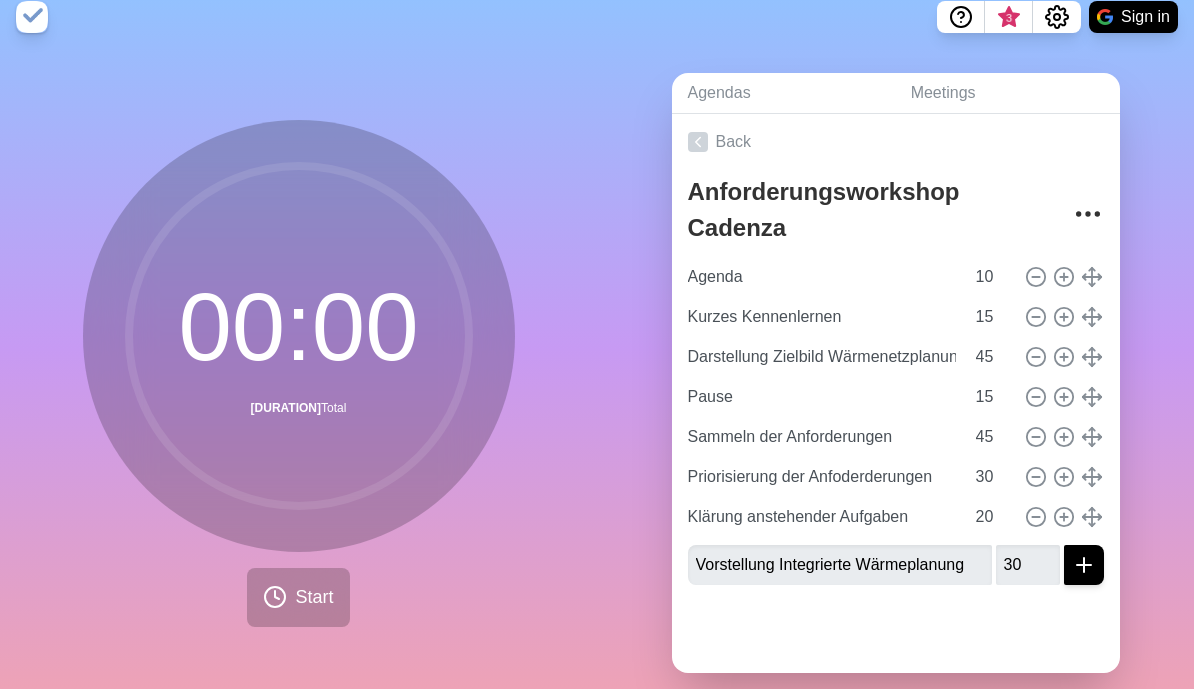 click 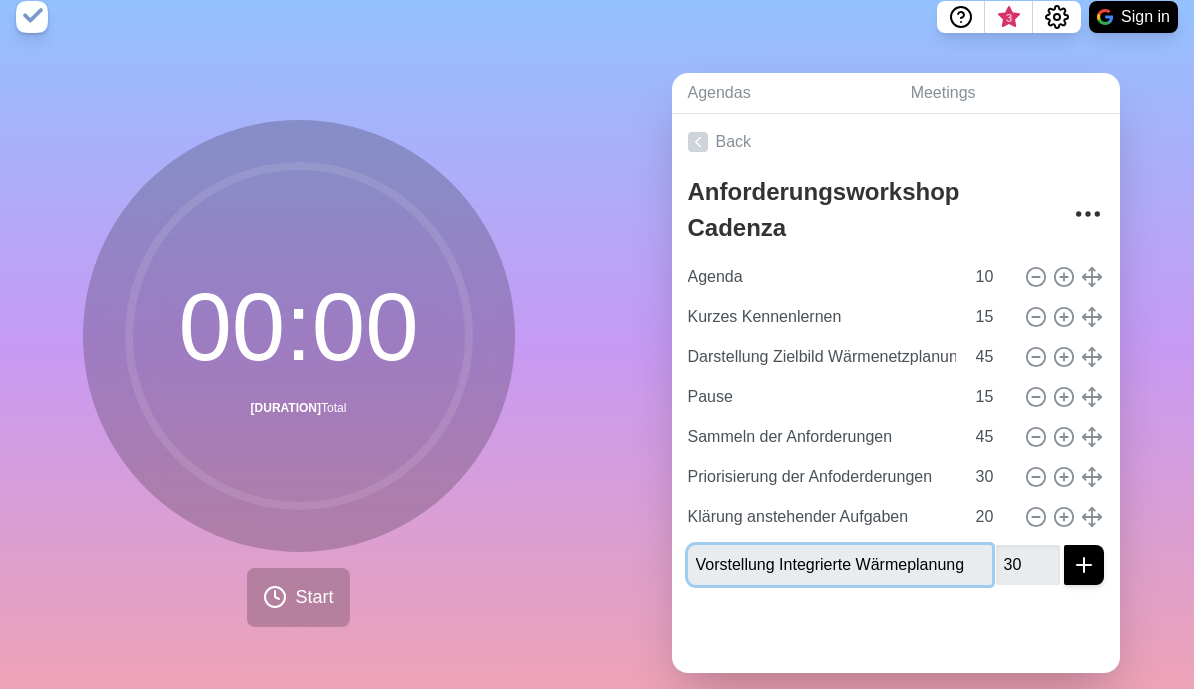 type 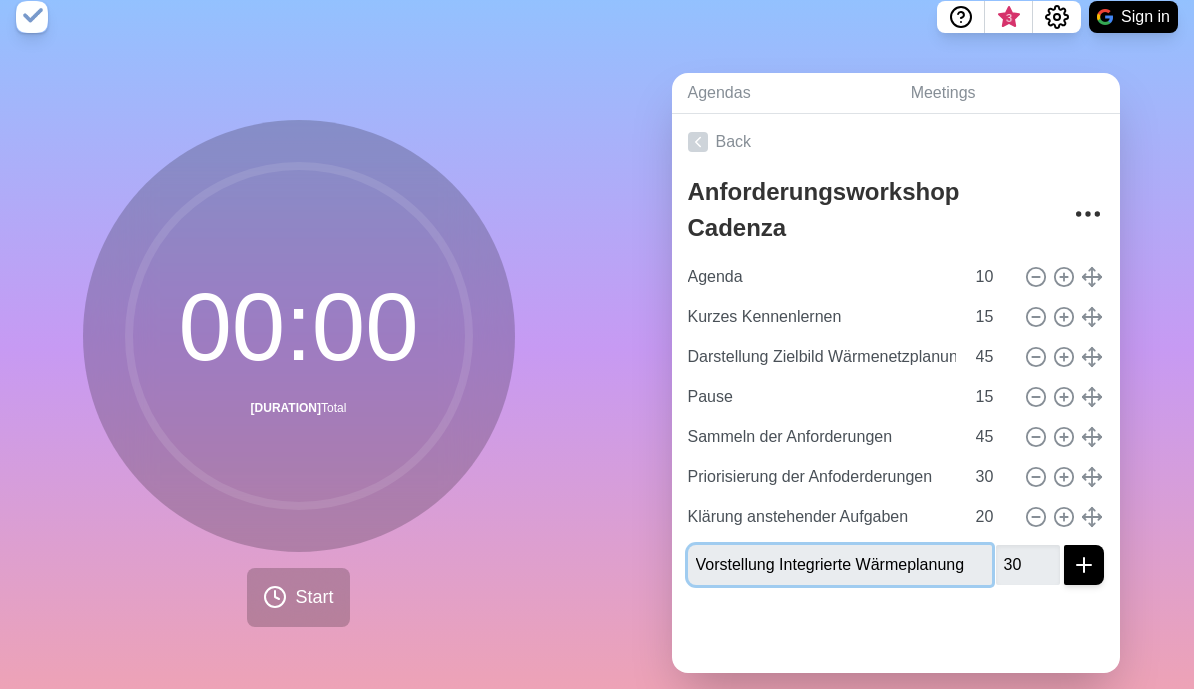 type 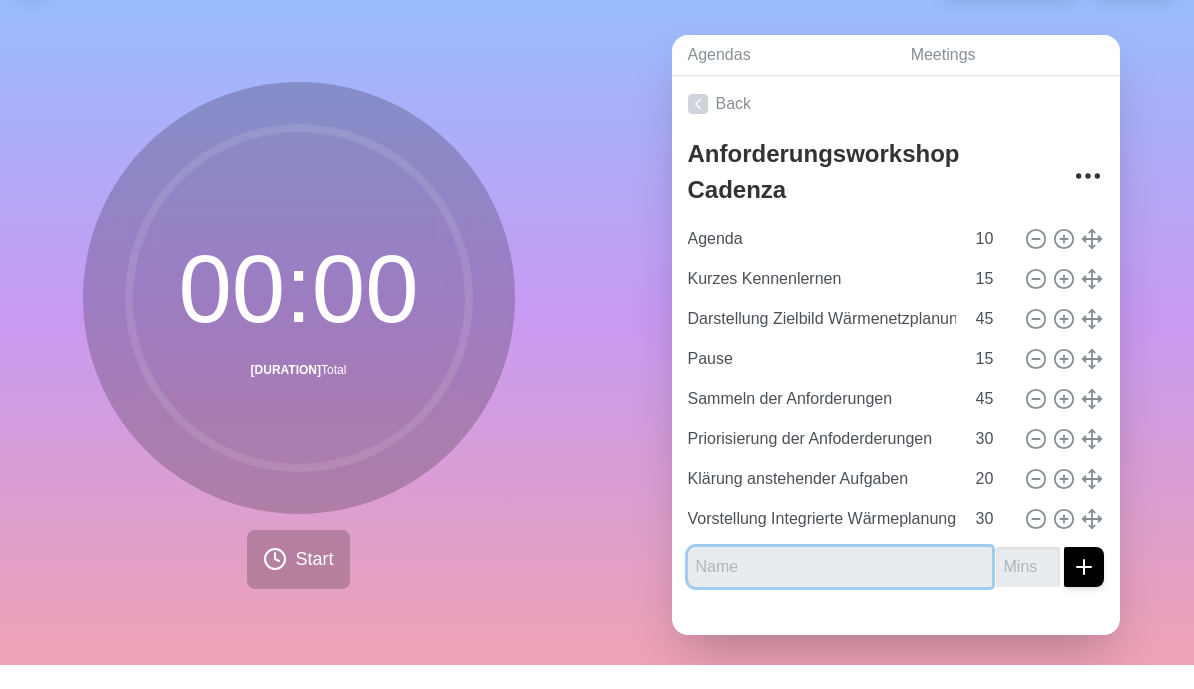 scroll, scrollTop: 31, scrollLeft: 0, axis: vertical 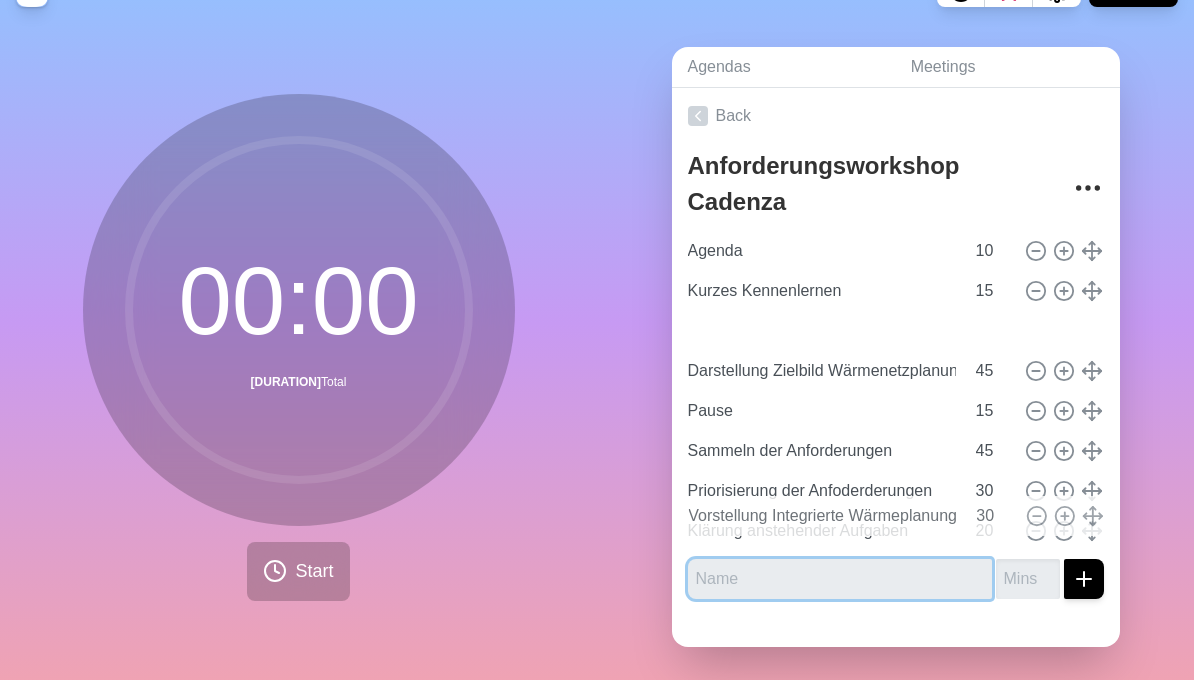 type on "Vorstellung Integrierte Wärmeplanung" 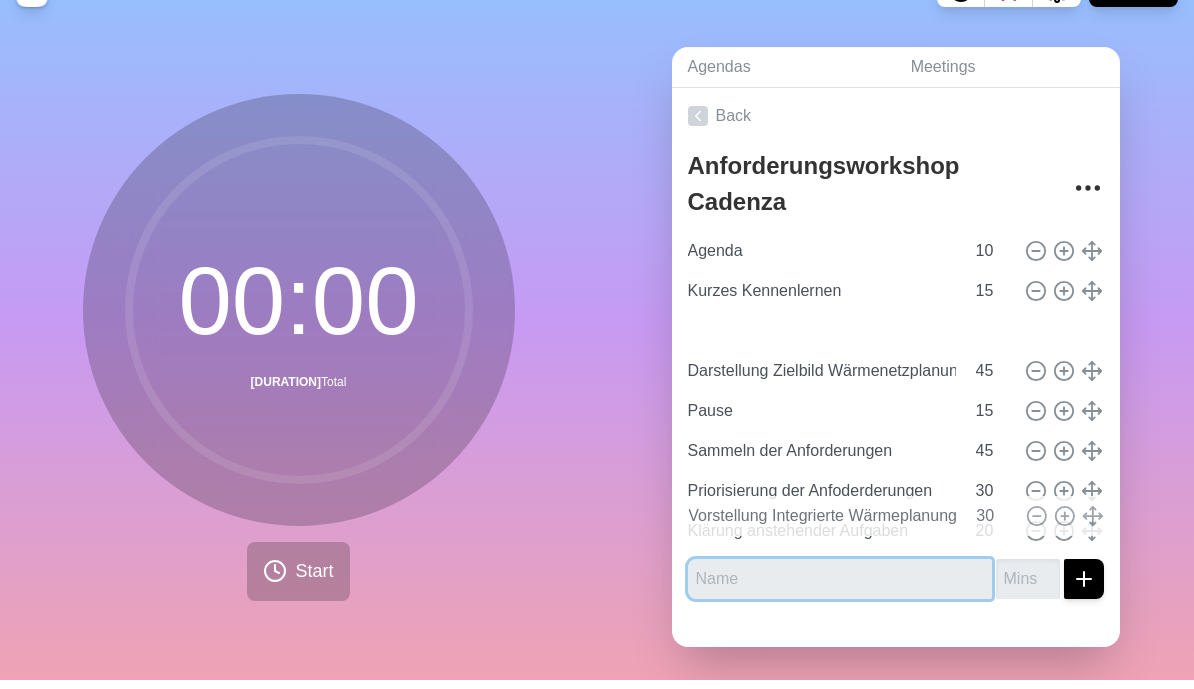 type on "30" 